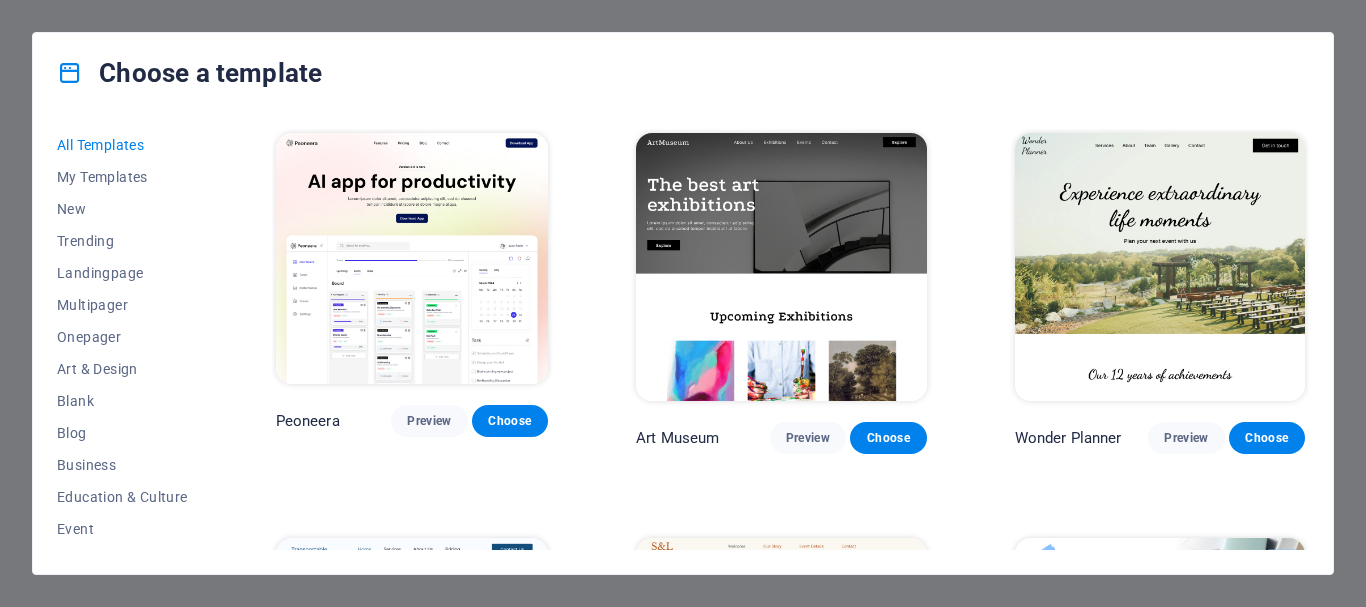 scroll, scrollTop: 0, scrollLeft: 0, axis: both 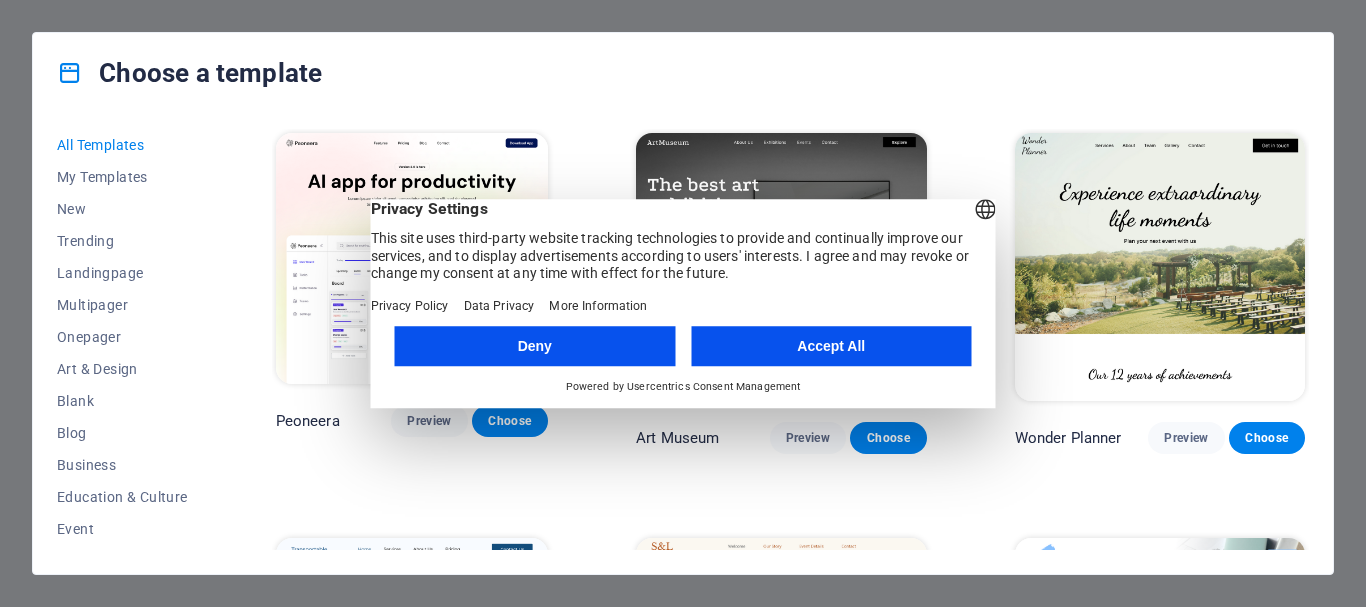 click on "Accept All" at bounding box center [831, 346] 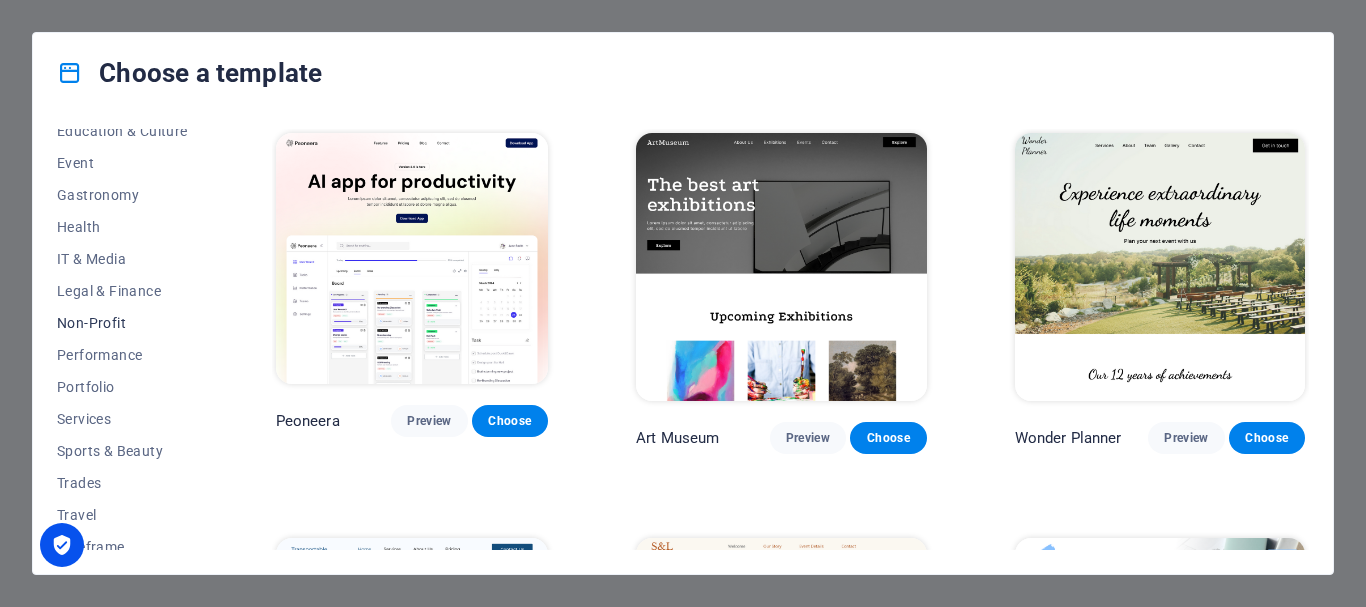 scroll, scrollTop: 368, scrollLeft: 0, axis: vertical 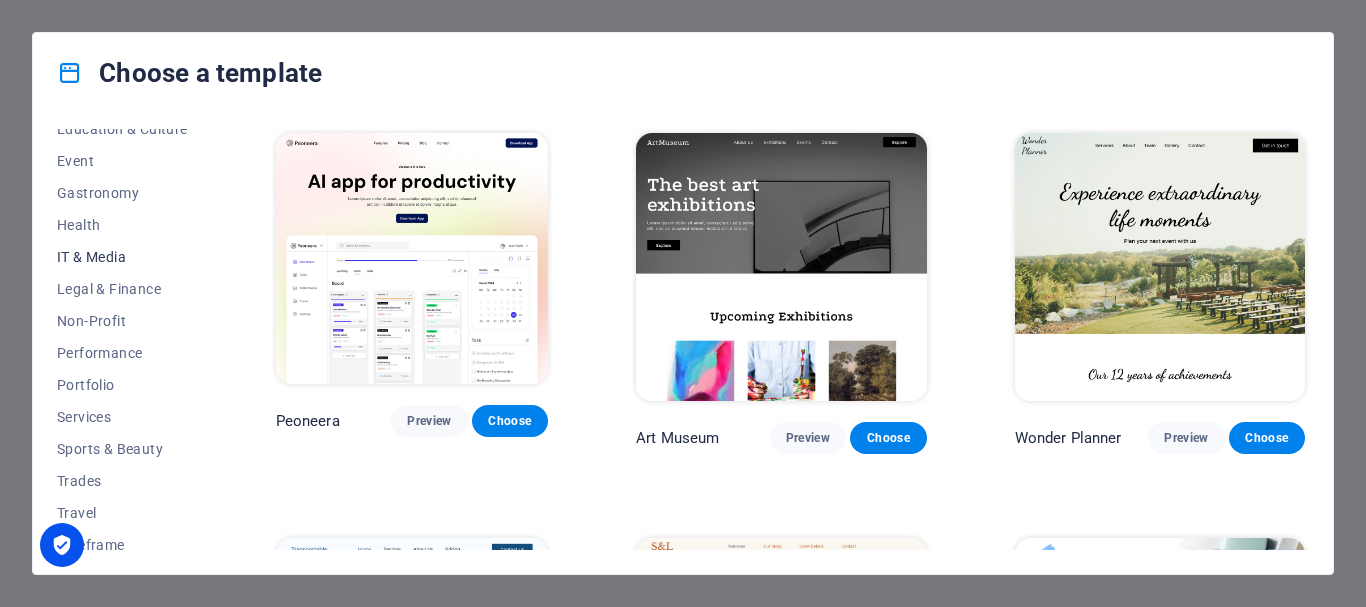 click on "IT & Media" at bounding box center (122, 257) 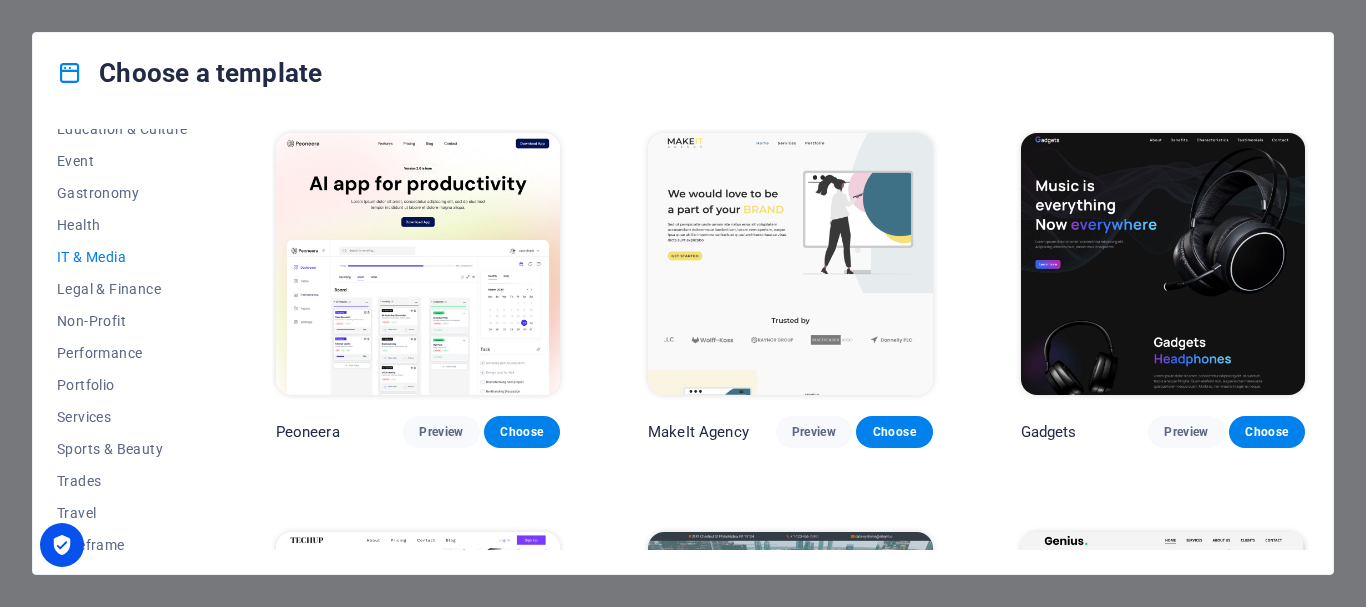 click on "IT & Media" at bounding box center [122, 257] 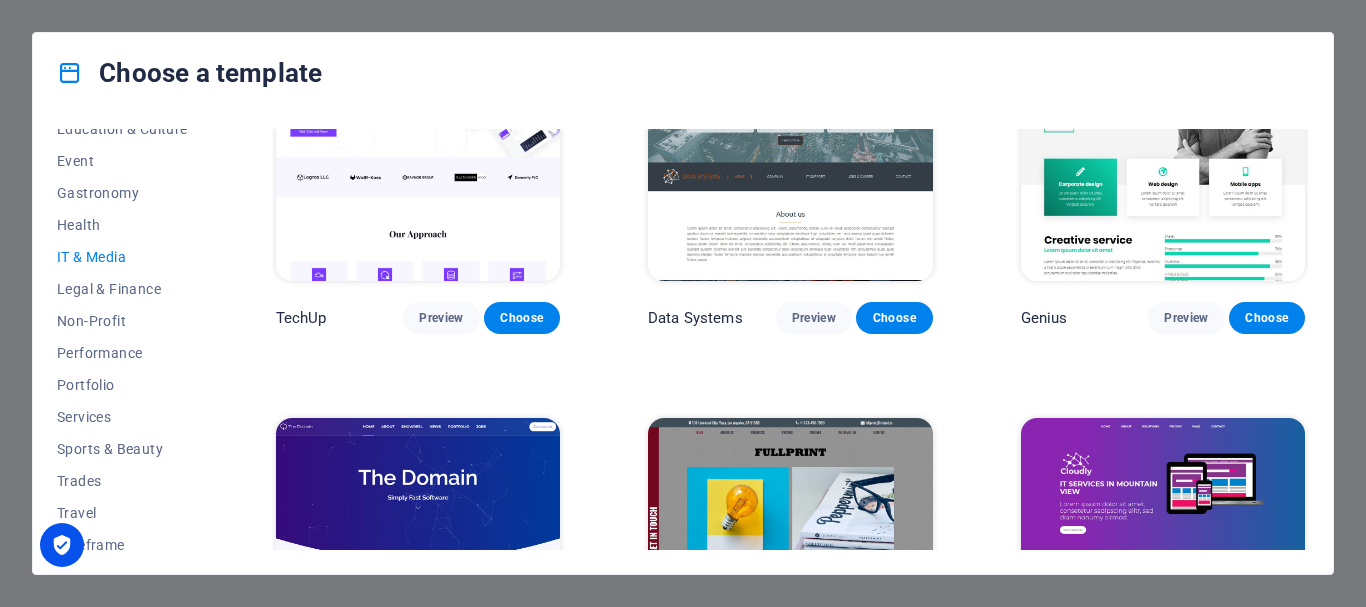scroll, scrollTop: 516, scrollLeft: 0, axis: vertical 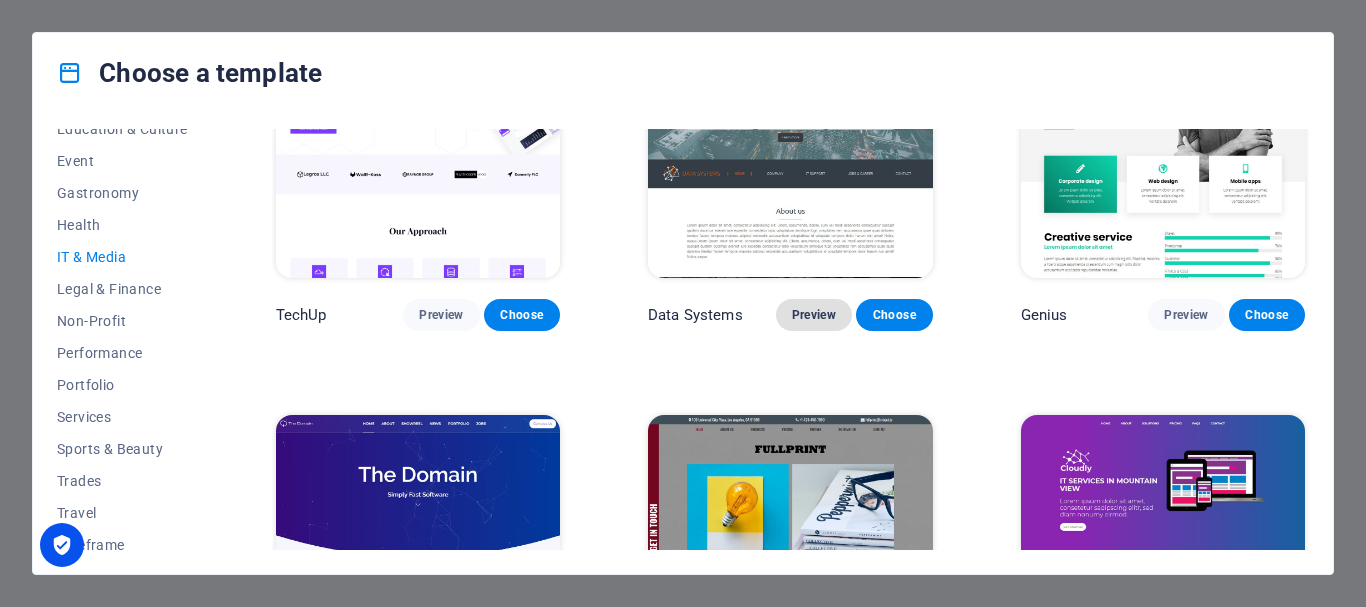 click on "Preview" at bounding box center [814, 315] 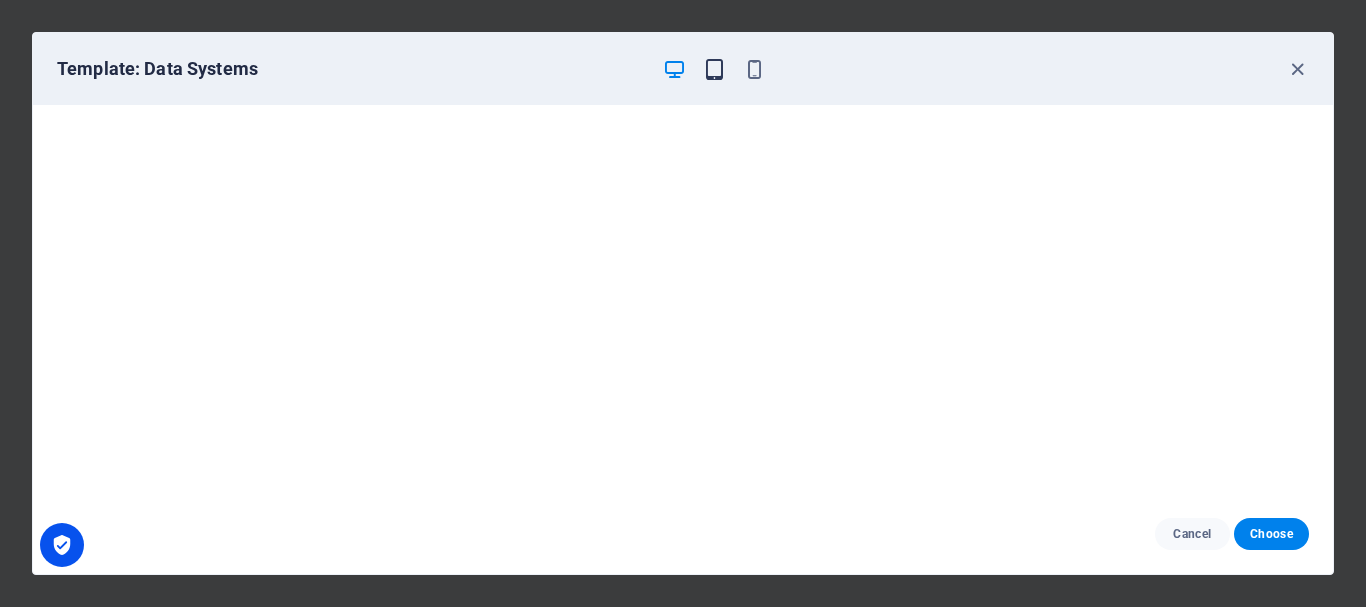 click at bounding box center (714, 69) 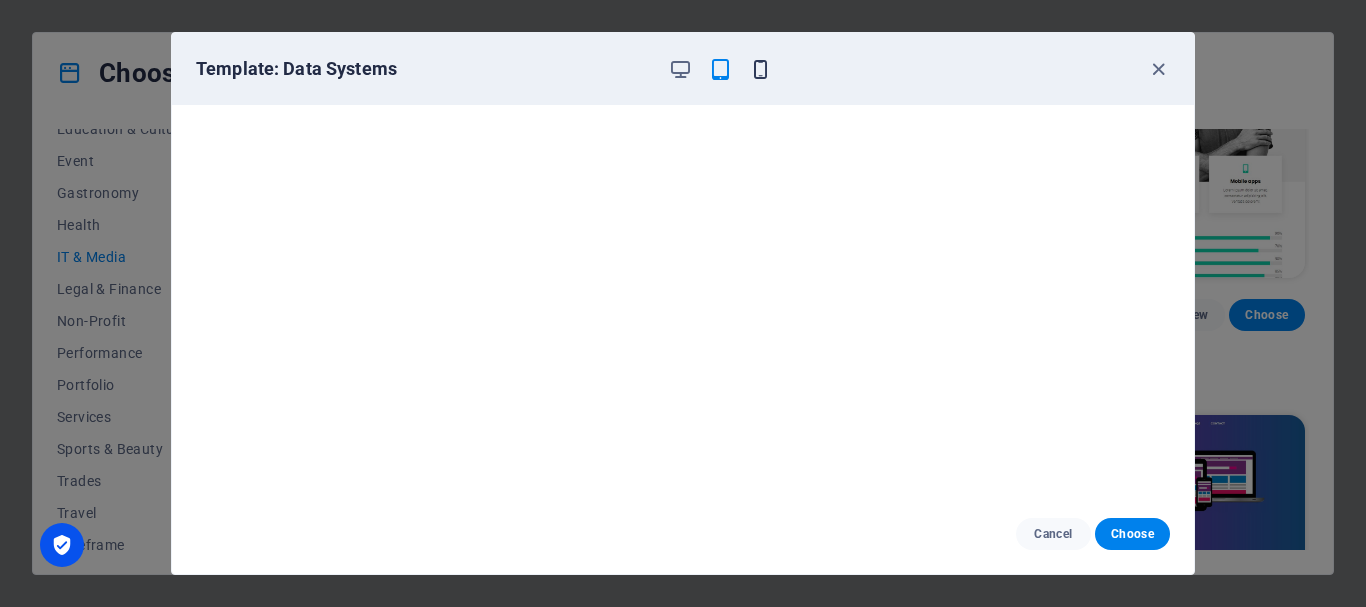 click at bounding box center (760, 69) 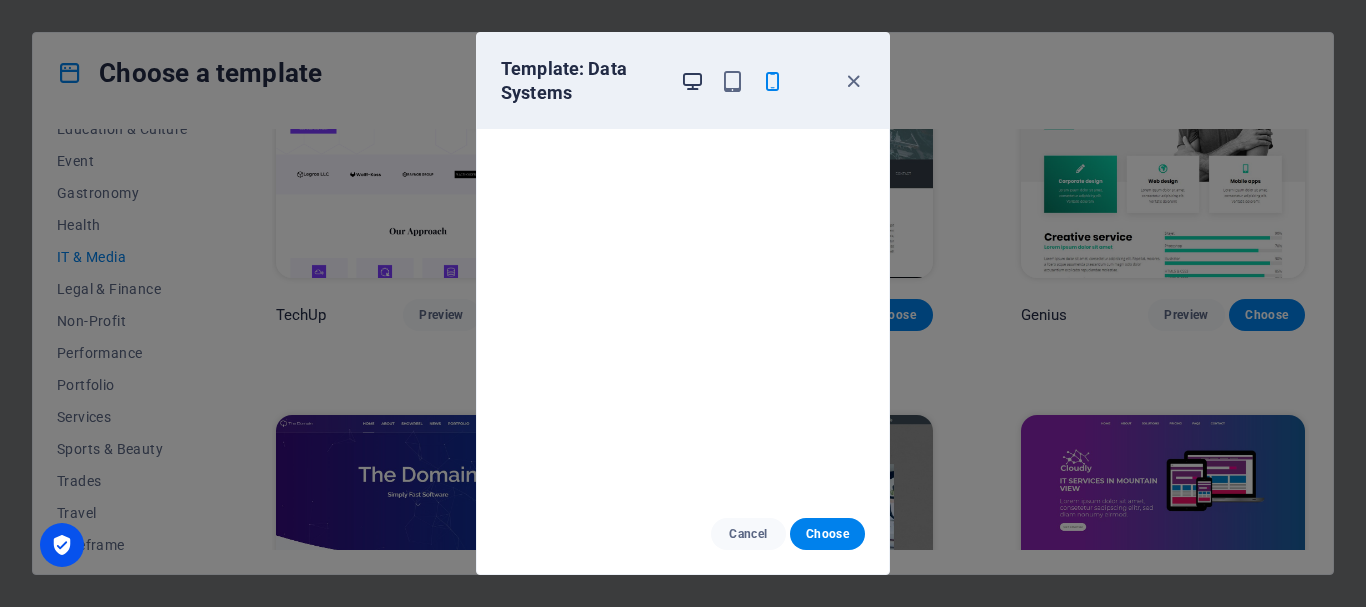 click at bounding box center [692, 81] 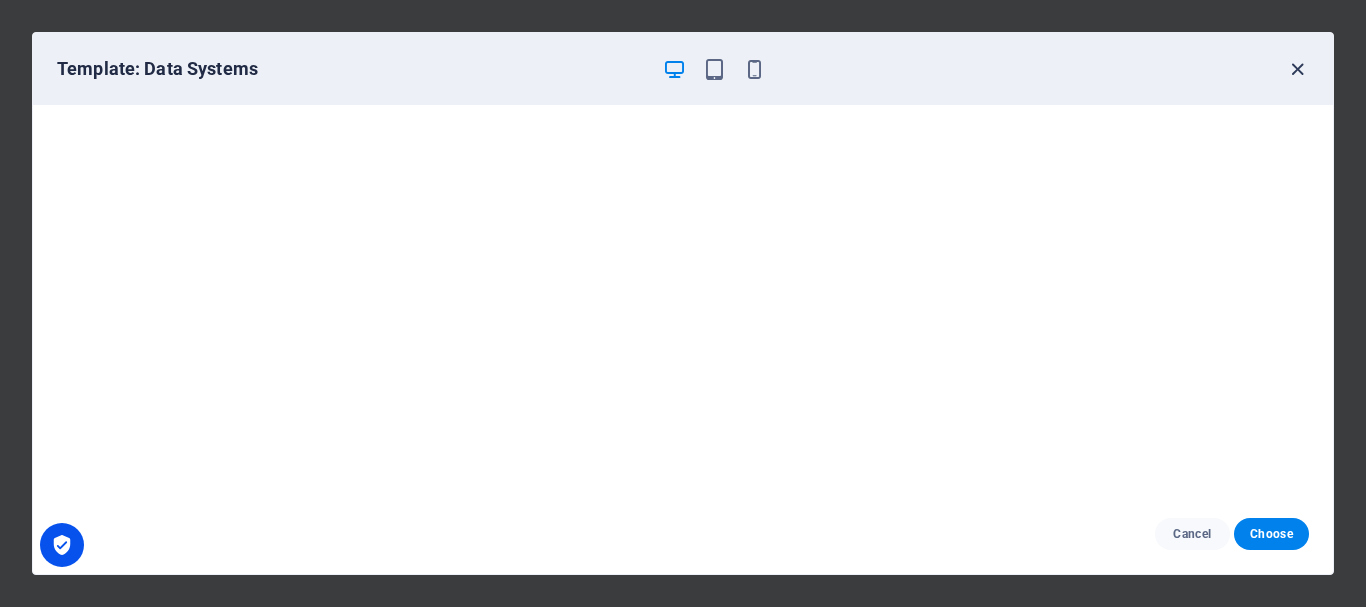 click at bounding box center (1297, 69) 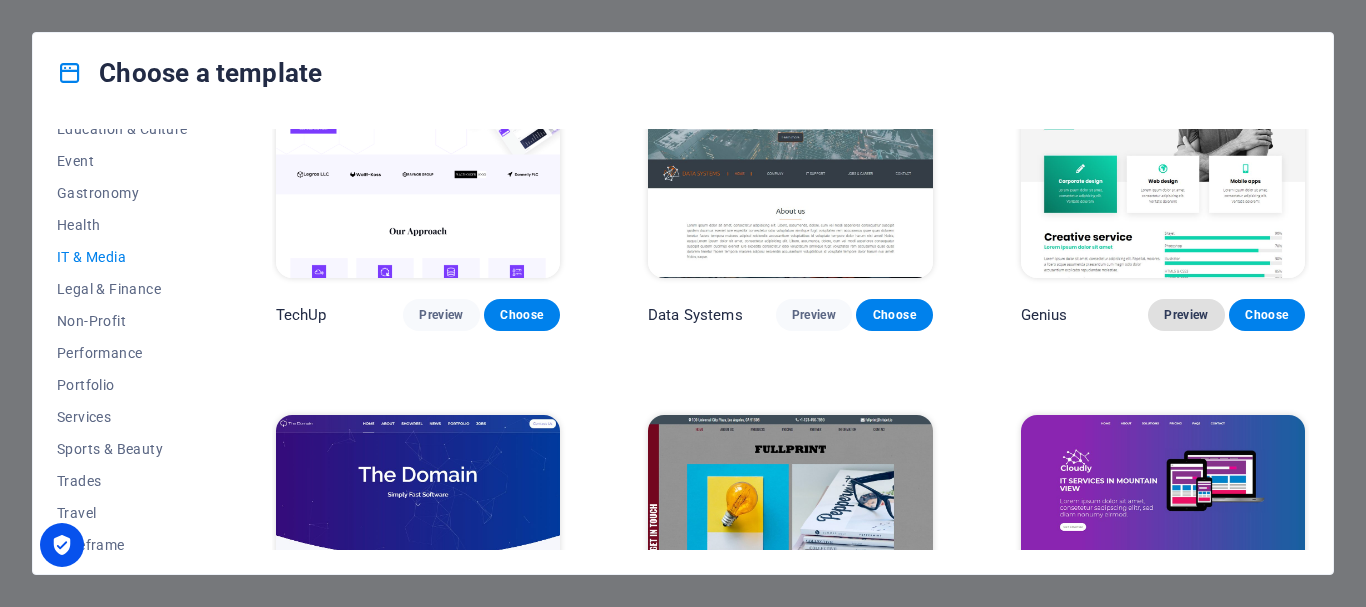click on "Preview" at bounding box center (1186, 315) 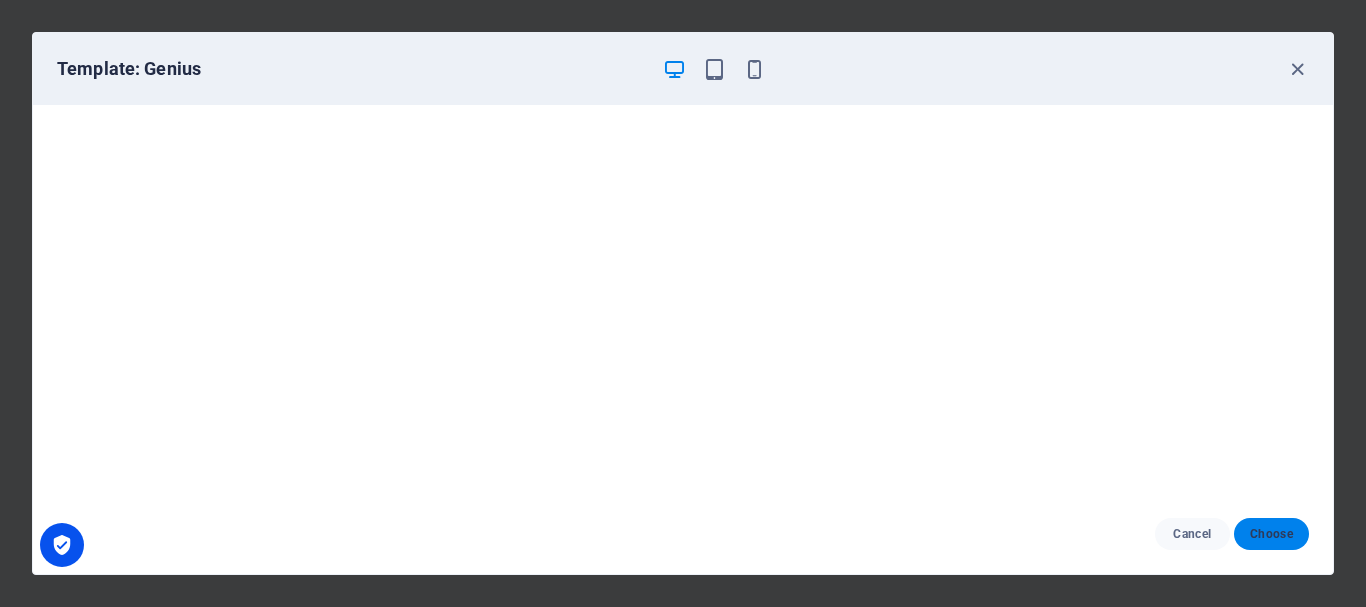 click on "Choose" at bounding box center (1271, 534) 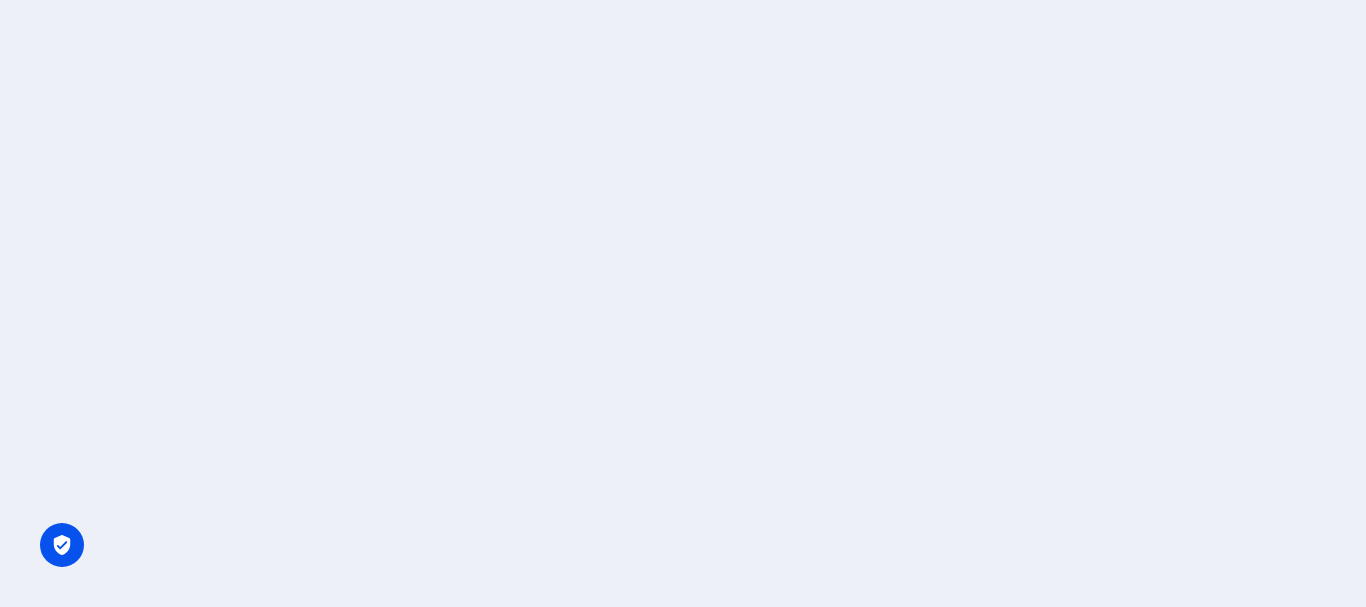 scroll, scrollTop: 0, scrollLeft: 0, axis: both 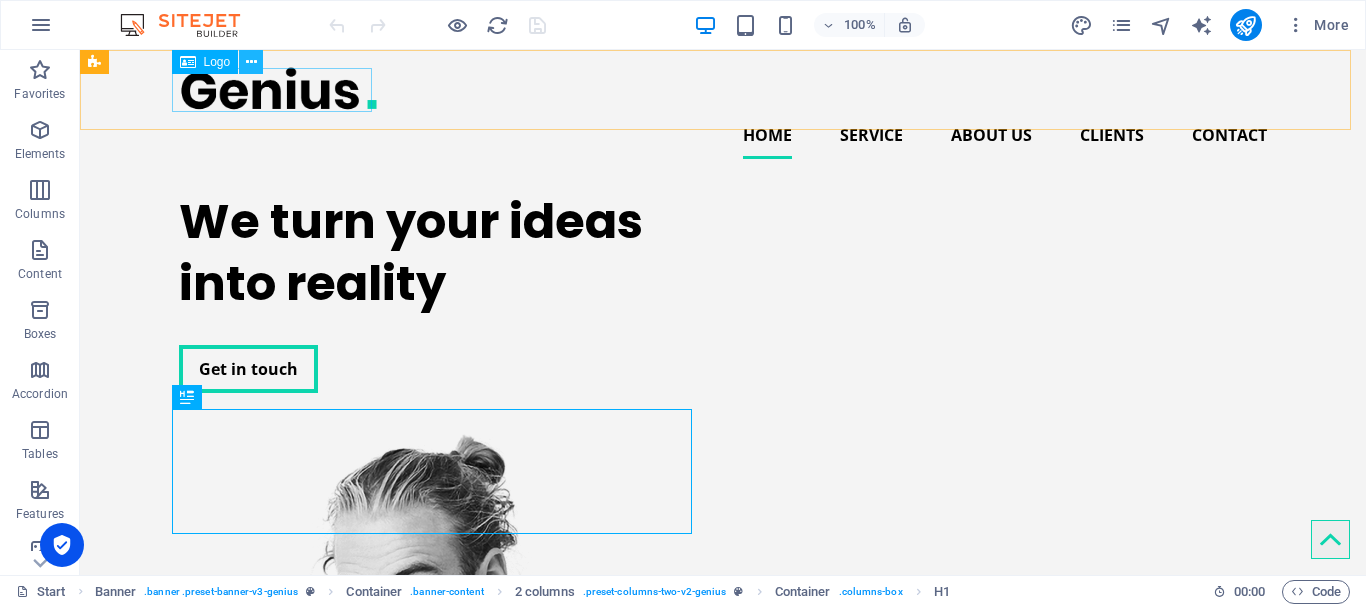 click at bounding box center [251, 62] 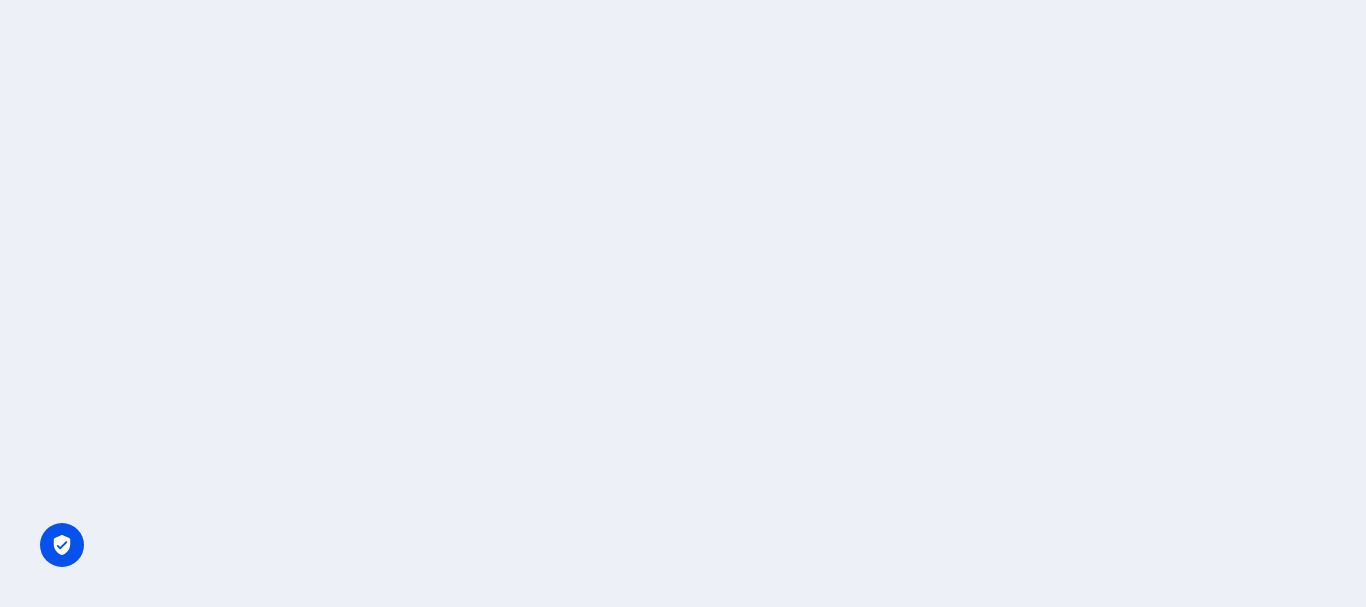 scroll, scrollTop: 0, scrollLeft: 0, axis: both 